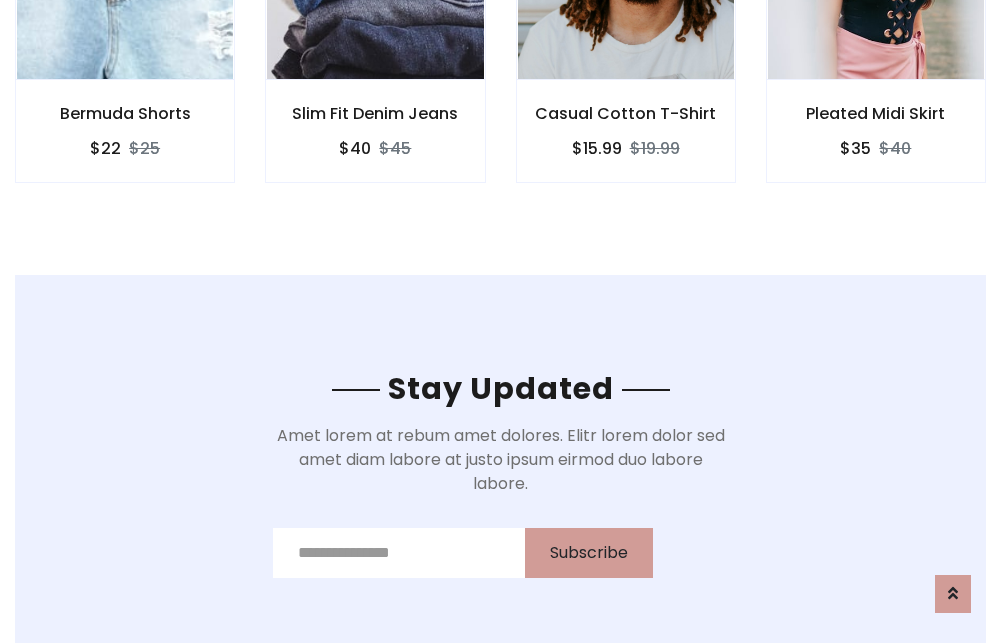 scroll, scrollTop: 3012, scrollLeft: 0, axis: vertical 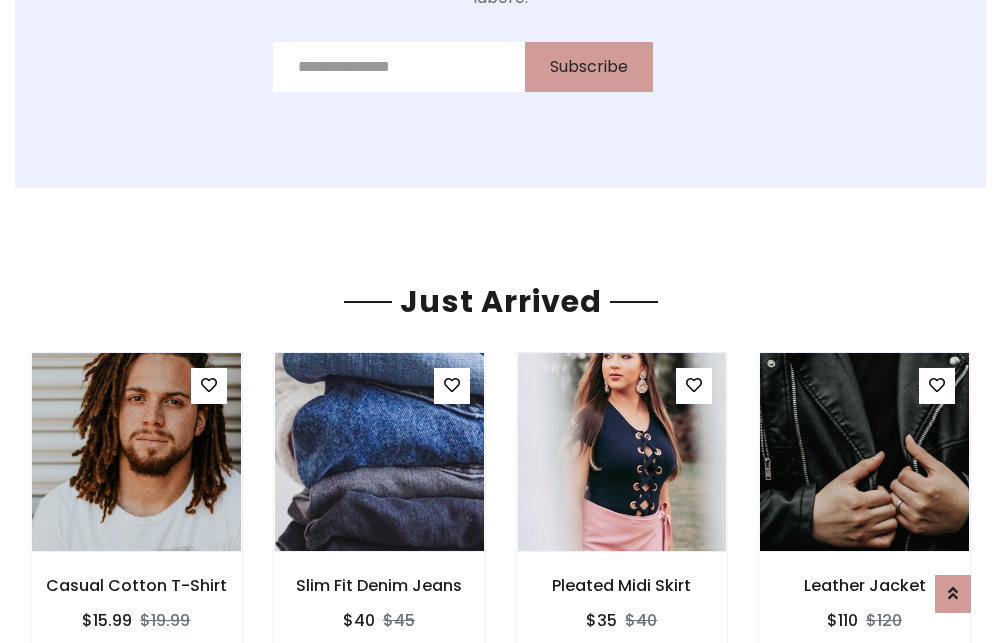 click on "Casual Cotton T-Shirt
$15.99
$19.99" at bounding box center (626, -441) 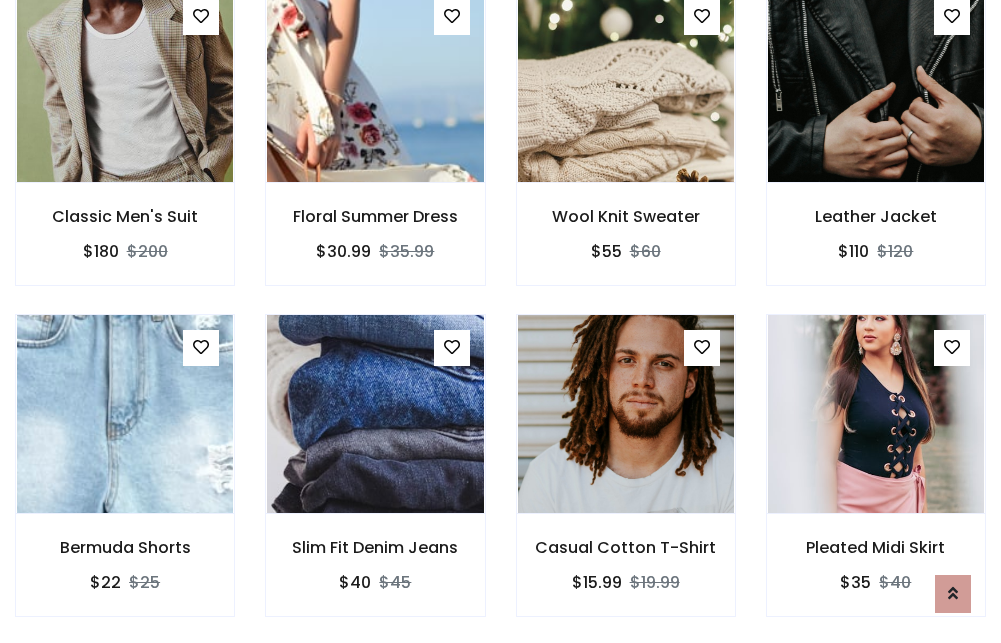 click on "Casual Cotton T-Shirt
$15.99
$19.99" at bounding box center (626, 479) 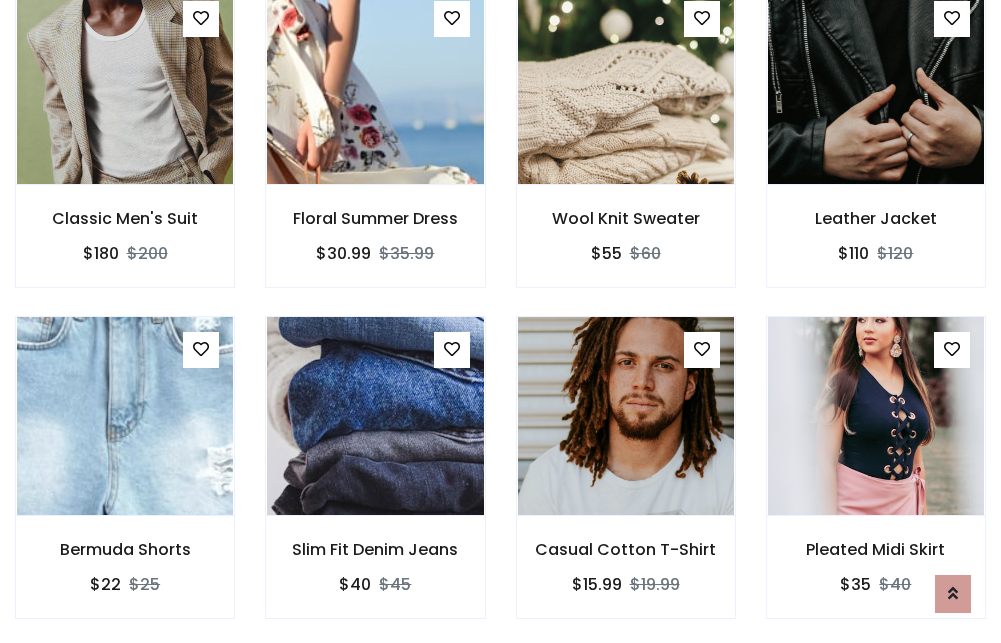 click on "Casual Cotton T-Shirt
$15.99
$19.99" at bounding box center [626, 481] 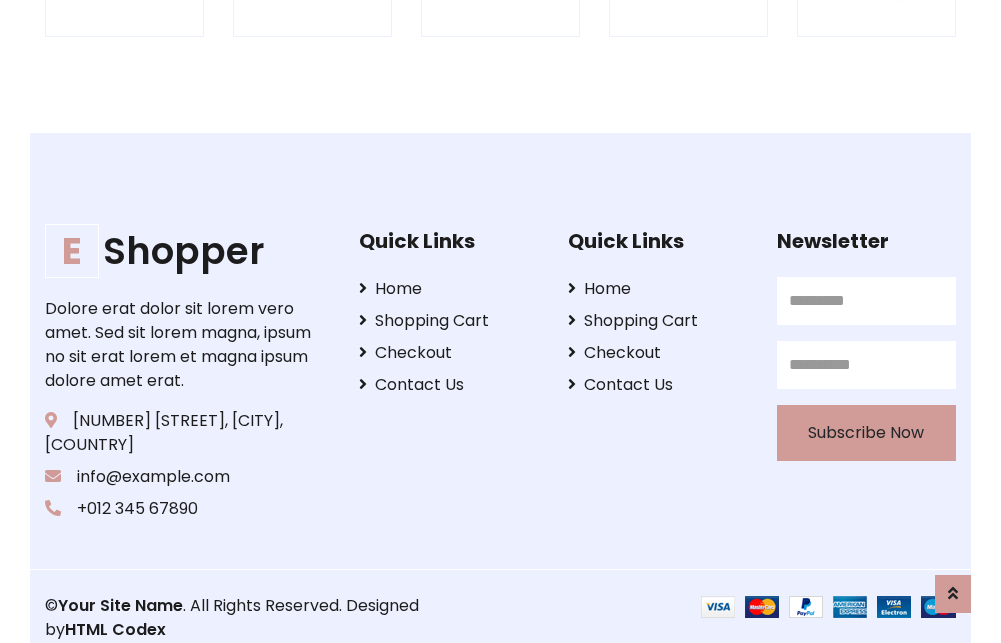 scroll, scrollTop: 3807, scrollLeft: 0, axis: vertical 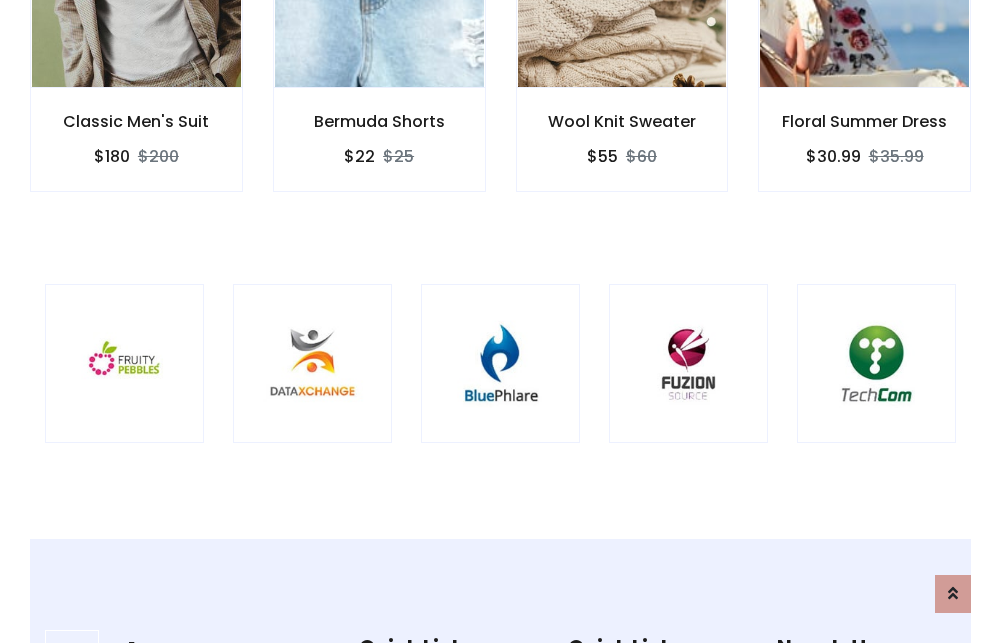 click at bounding box center (500, 363) 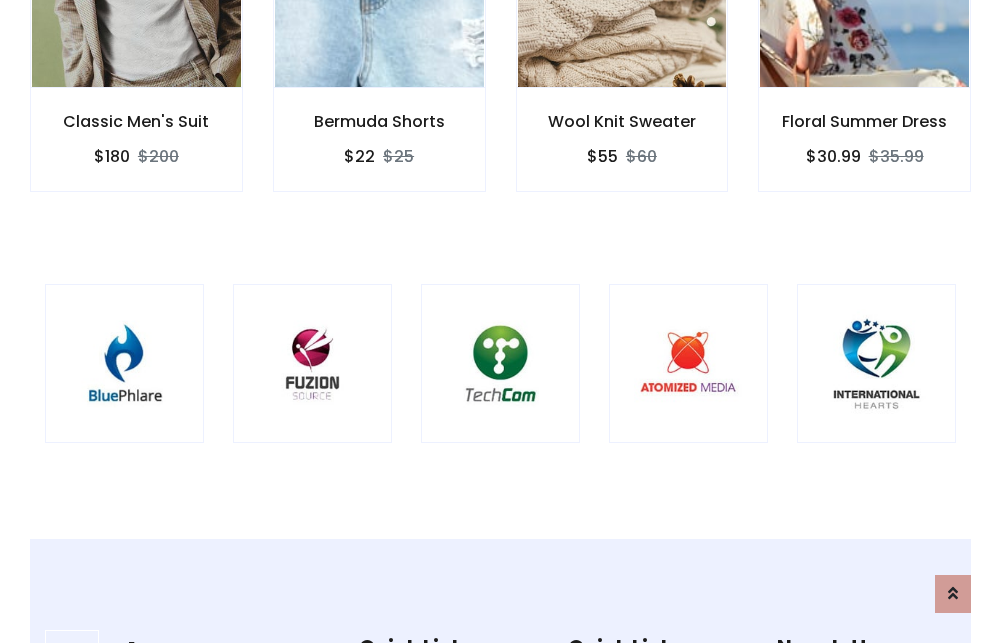 click at bounding box center [500, 363] 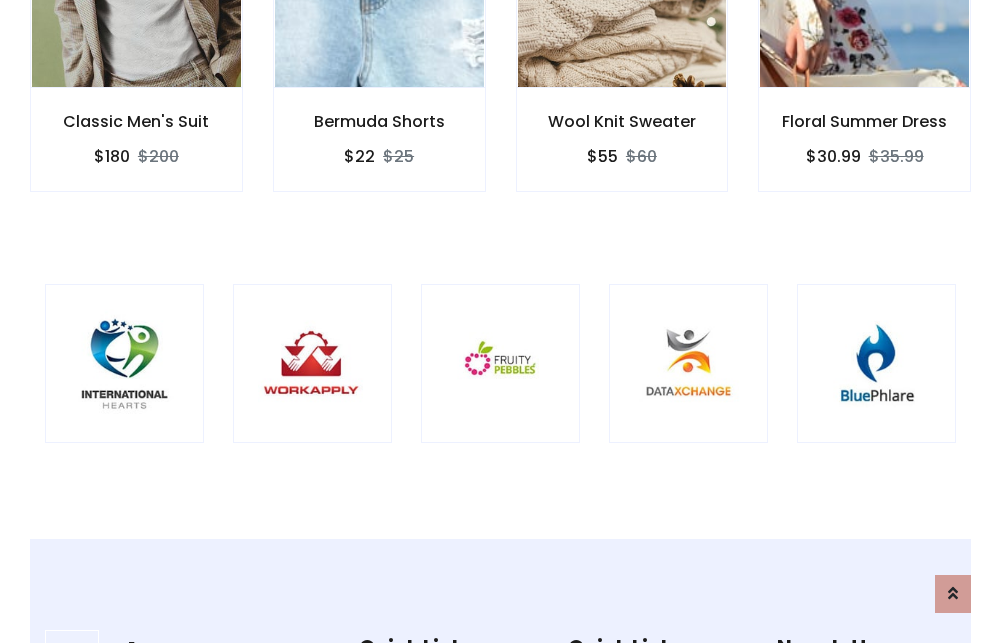 scroll, scrollTop: 0, scrollLeft: 0, axis: both 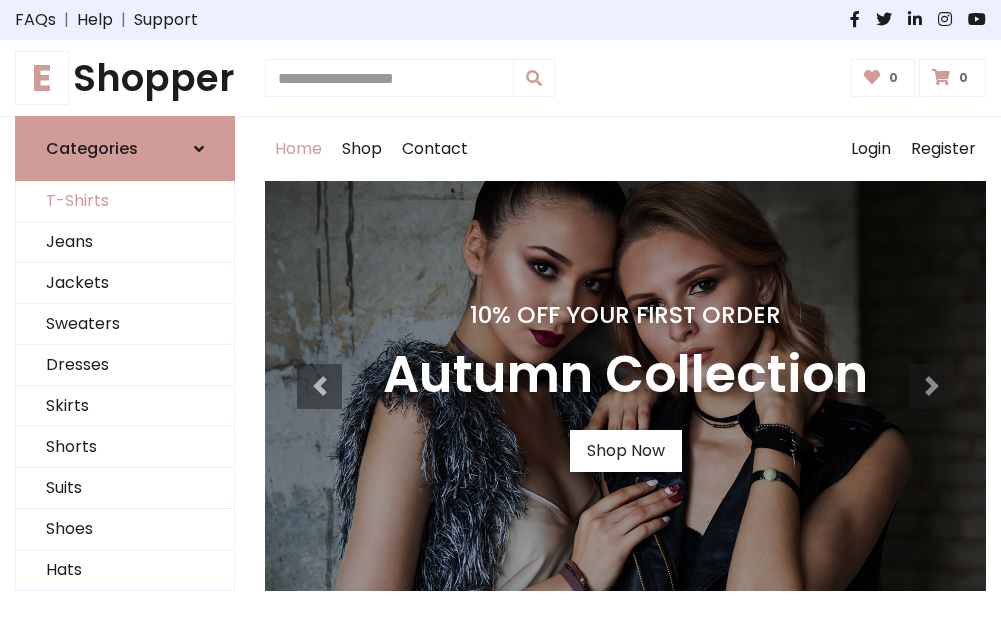 click on "T-Shirts" at bounding box center (125, 201) 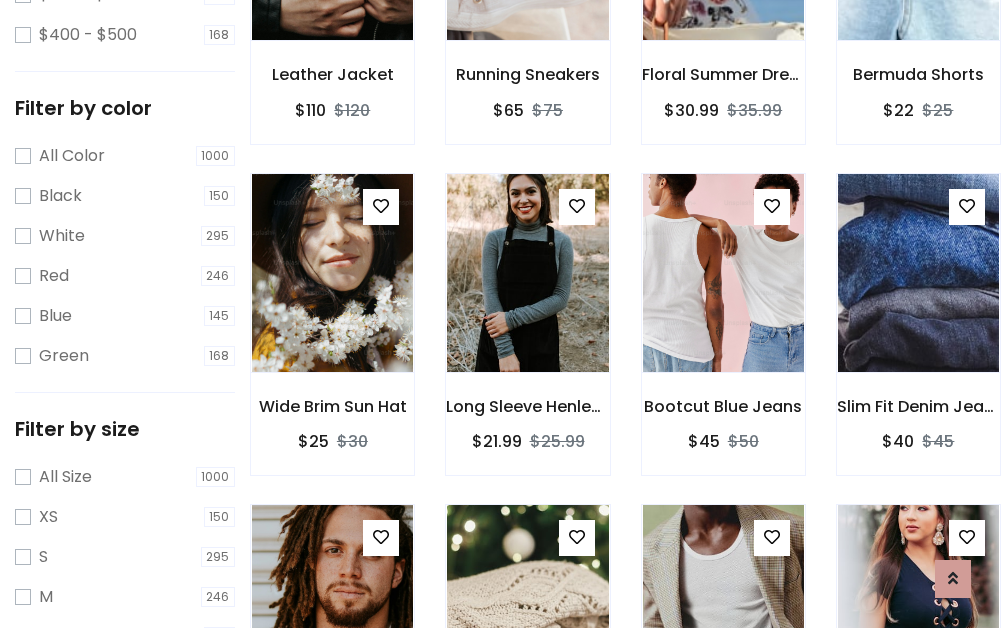 scroll, scrollTop: 701, scrollLeft: 0, axis: vertical 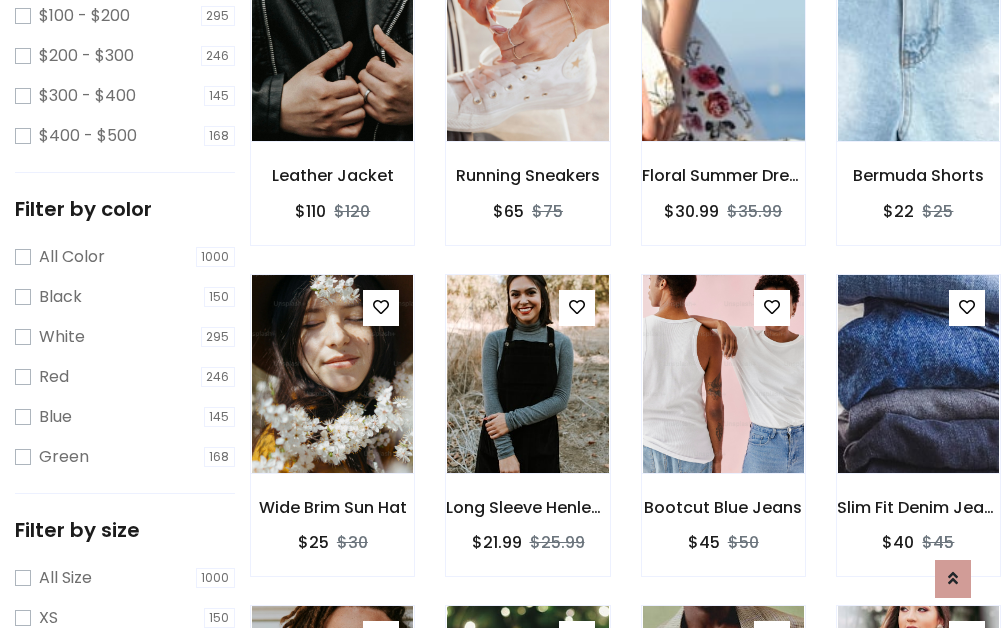 click at bounding box center [723, 42] 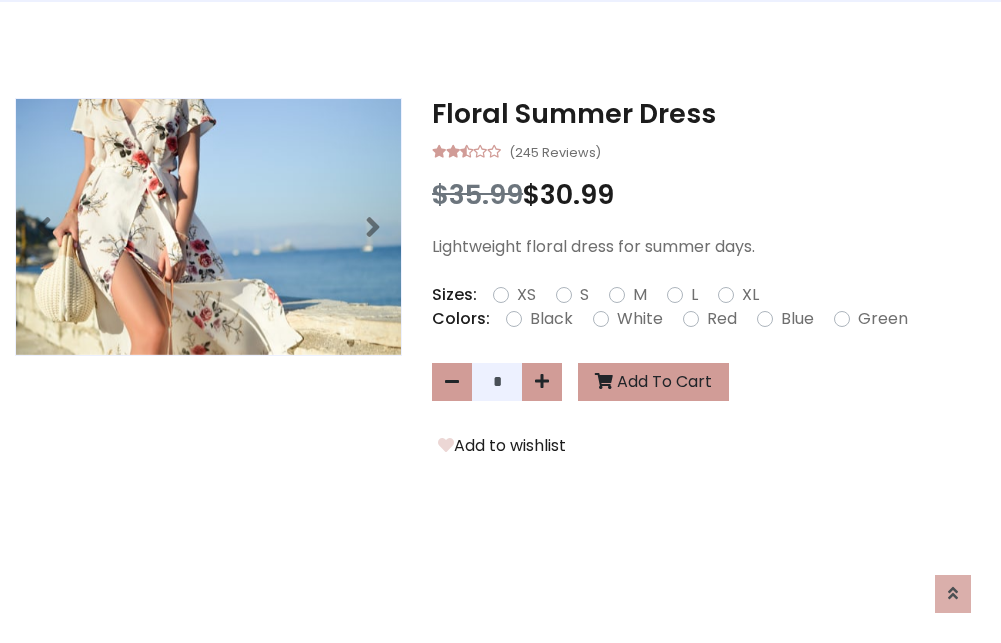 scroll, scrollTop: 0, scrollLeft: 0, axis: both 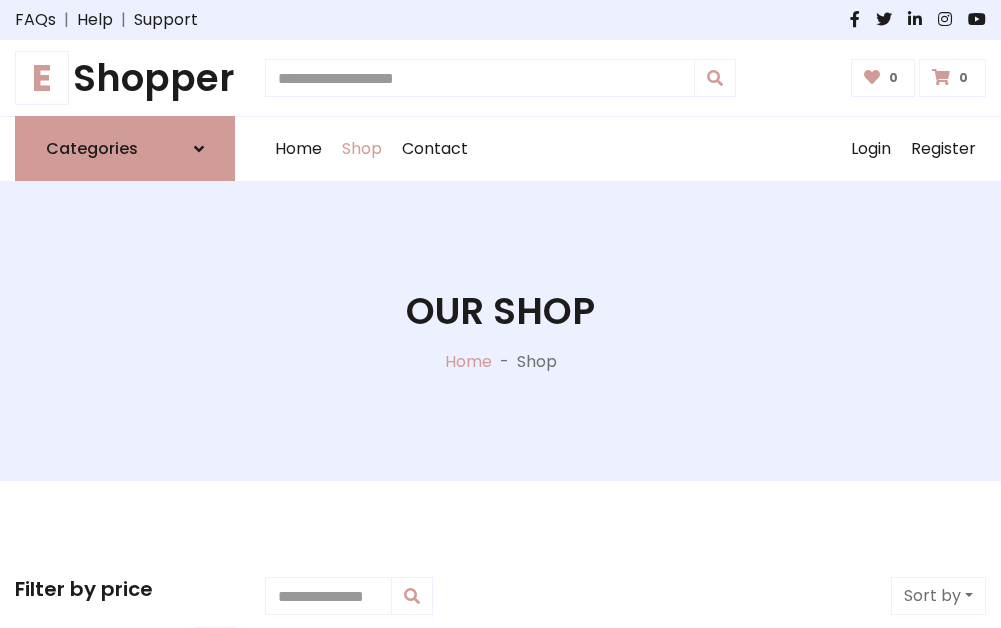 click on "E Shopper" at bounding box center (125, 78) 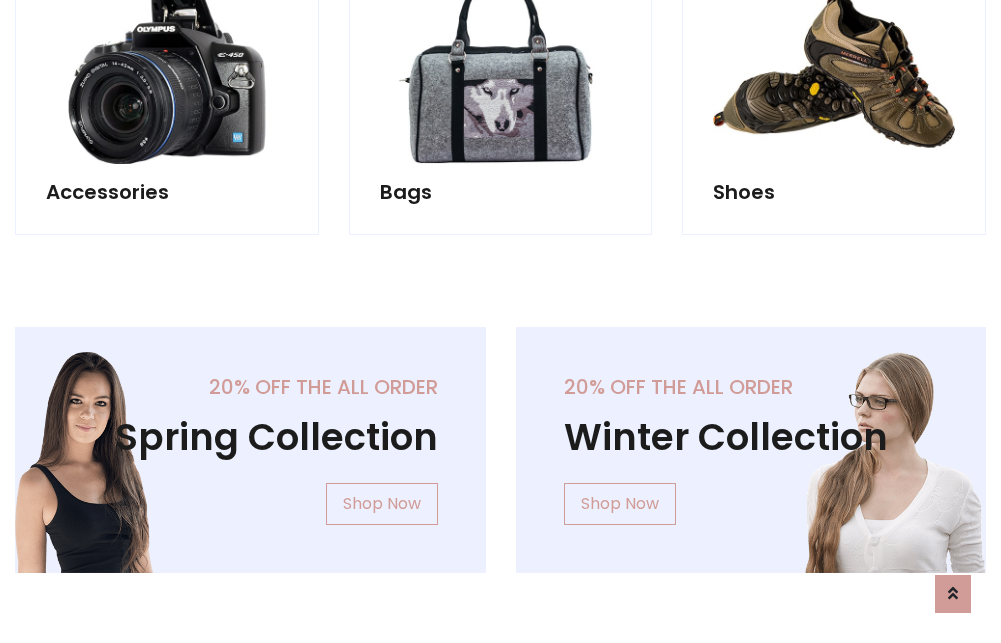 scroll, scrollTop: 1943, scrollLeft: 0, axis: vertical 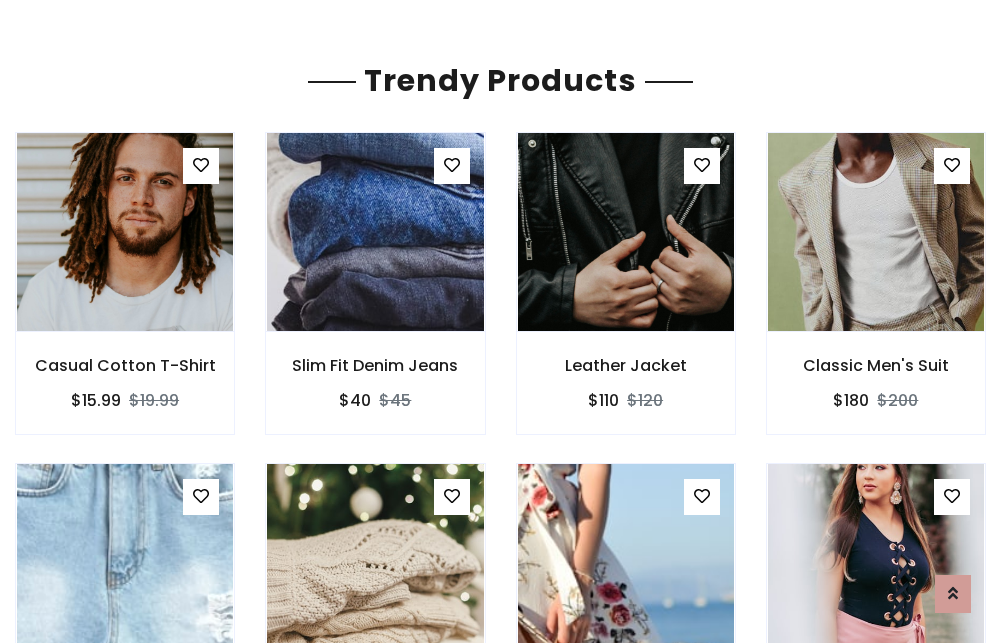 click on "Shop" at bounding box center (362, -1794) 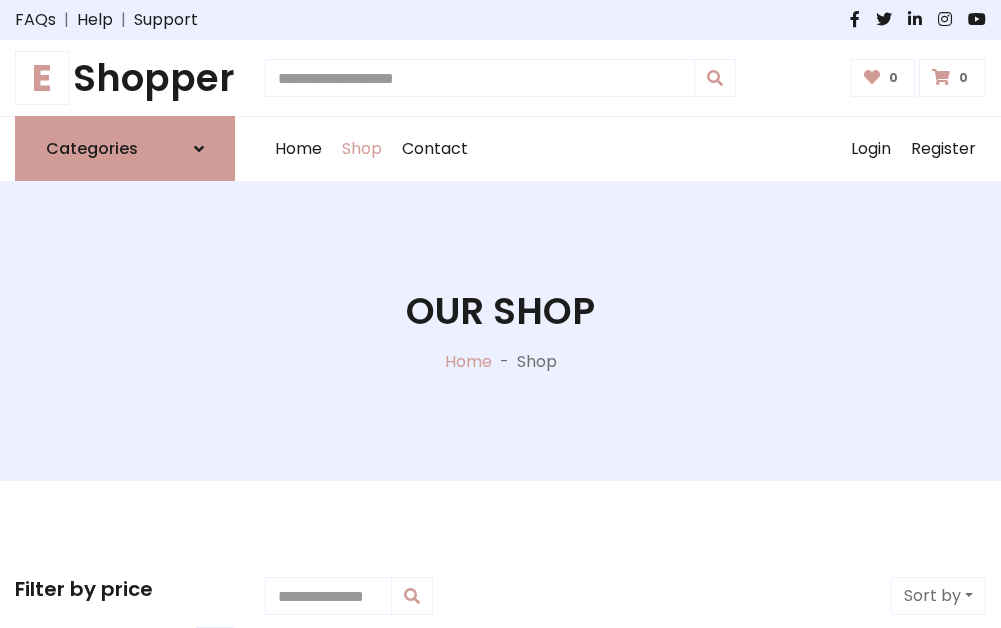 scroll, scrollTop: 0, scrollLeft: 0, axis: both 